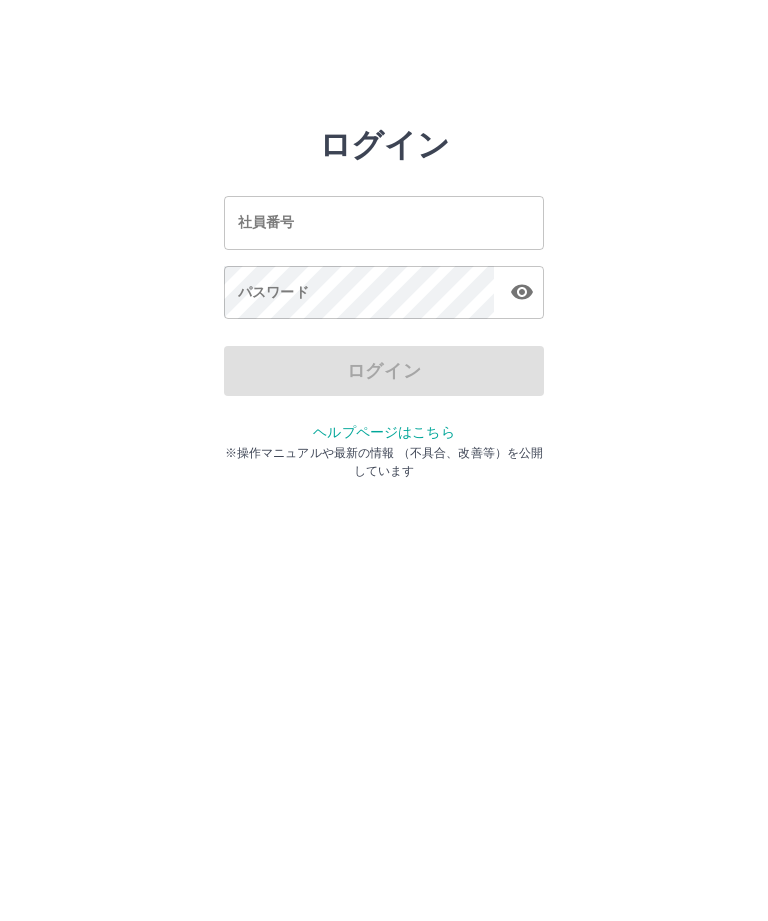 scroll, scrollTop: 0, scrollLeft: 0, axis: both 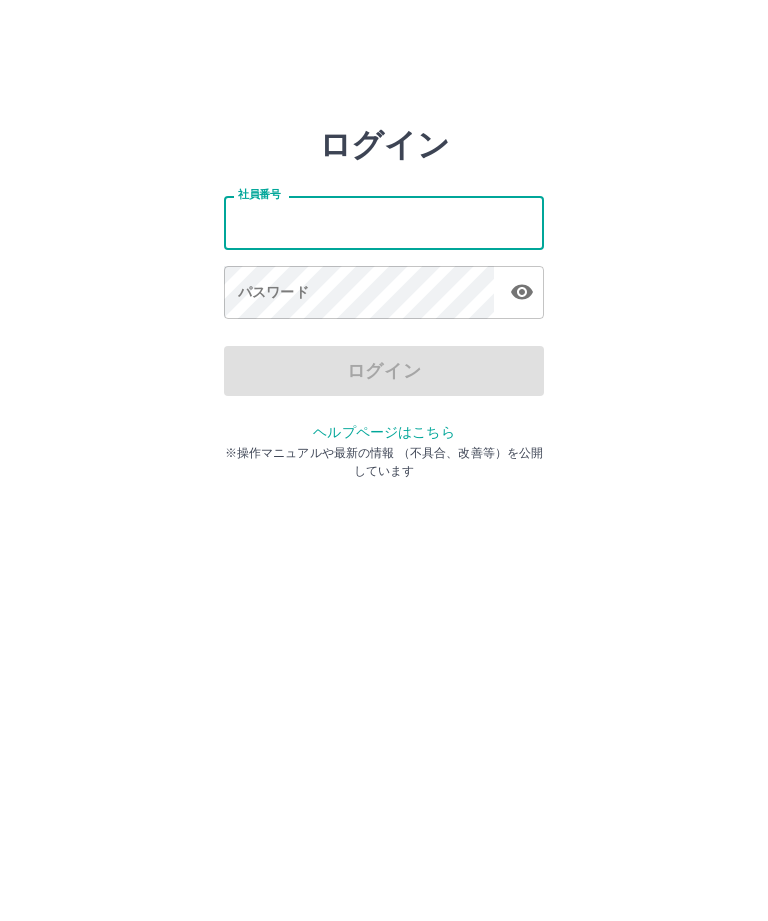 type on "*******" 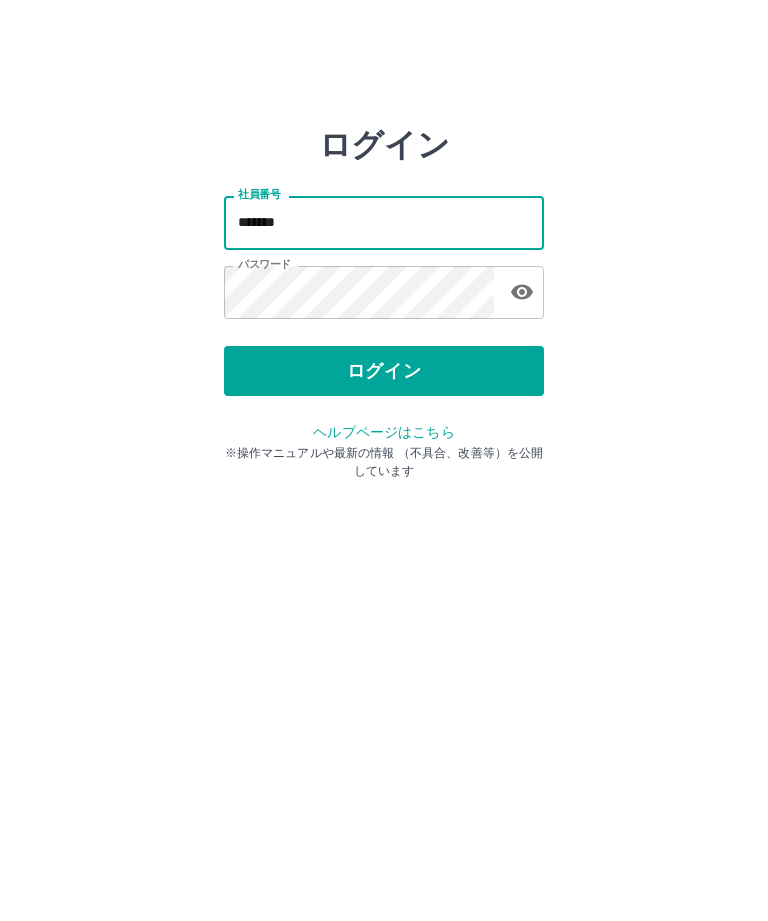 click on "ログイン" at bounding box center (384, 371) 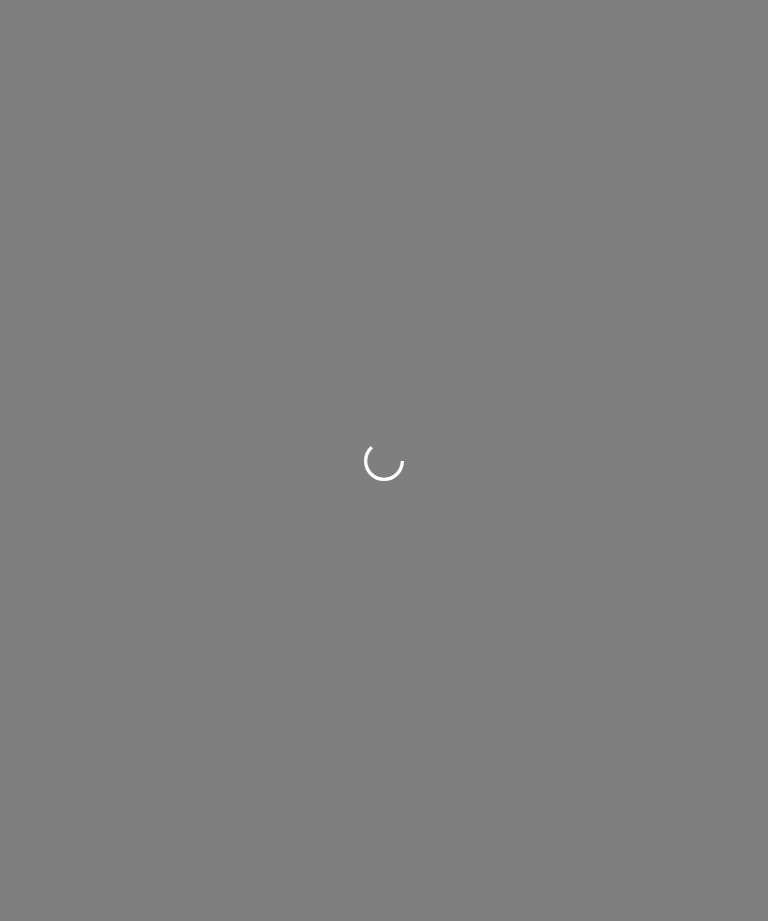 scroll, scrollTop: 0, scrollLeft: 0, axis: both 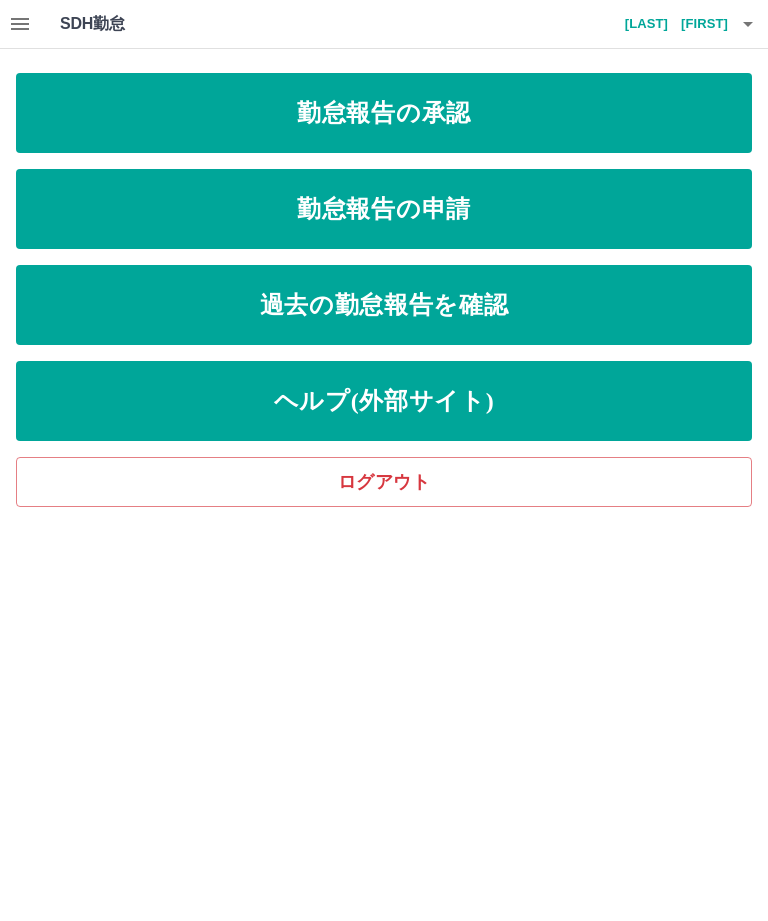 click on "勤怠報告の申請" at bounding box center (384, 209) 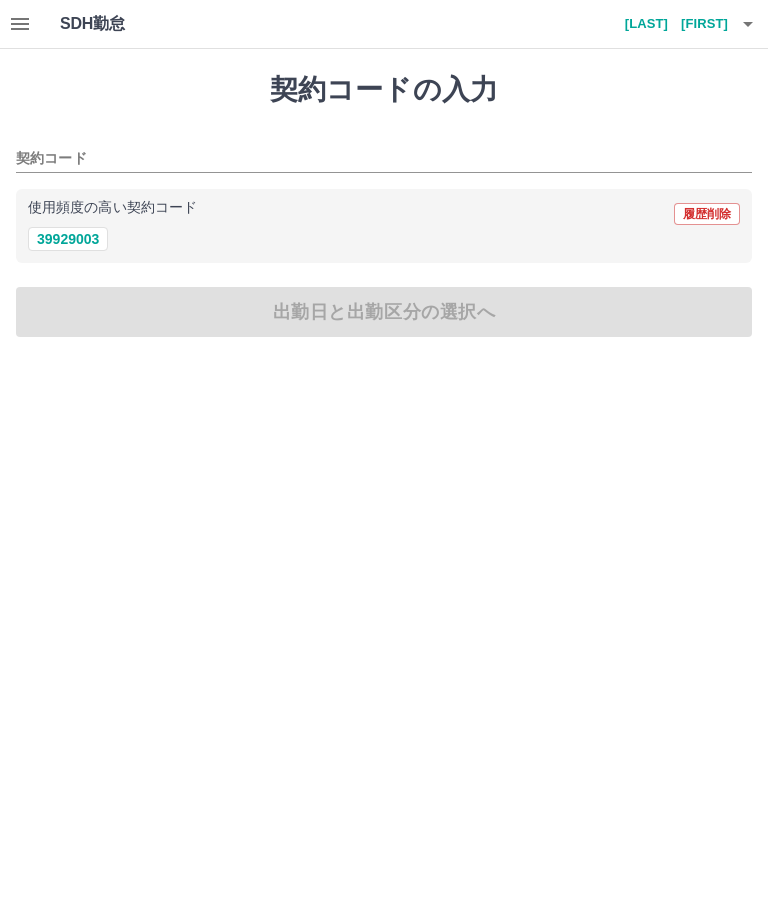 click on "39929003" at bounding box center [68, 239] 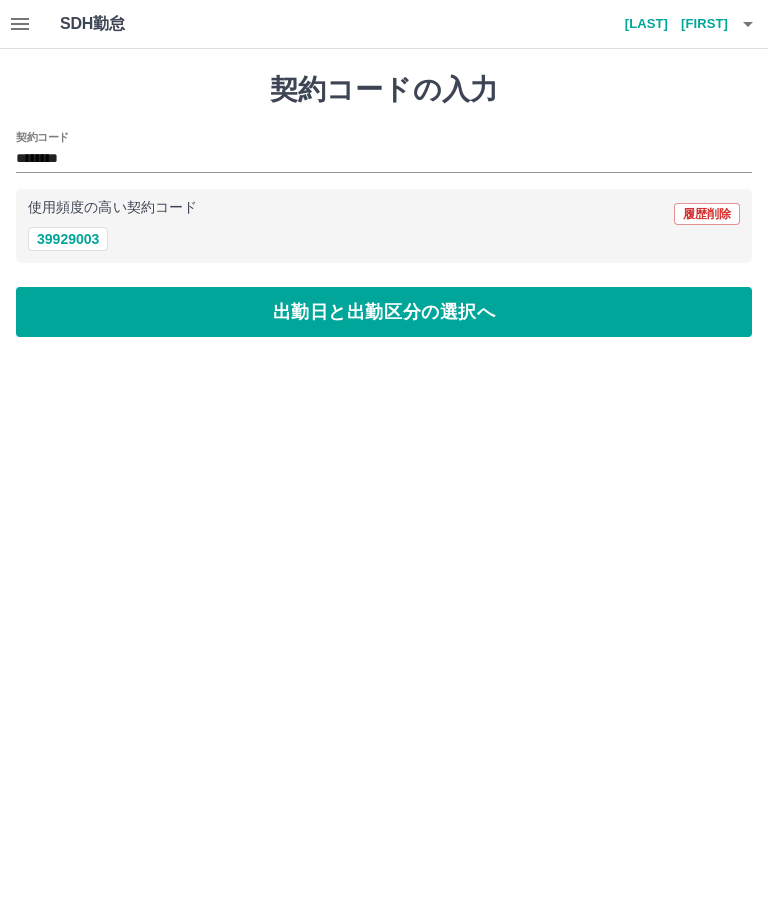 click on "出勤日と出勤区分の選択へ" at bounding box center [384, 312] 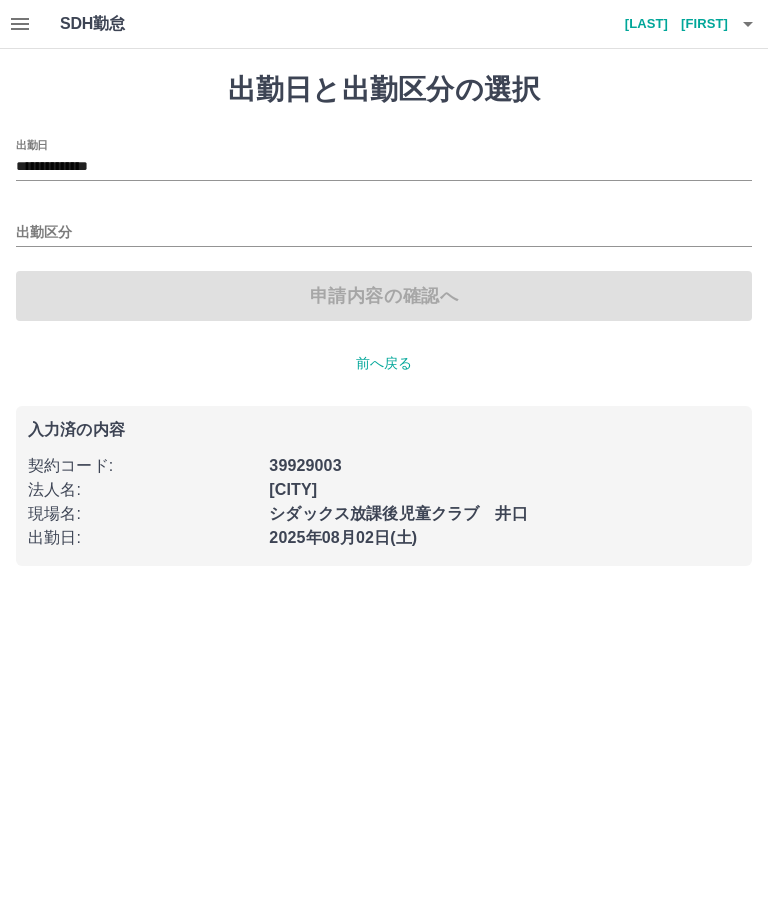 click on "出勤区分" at bounding box center (384, 233) 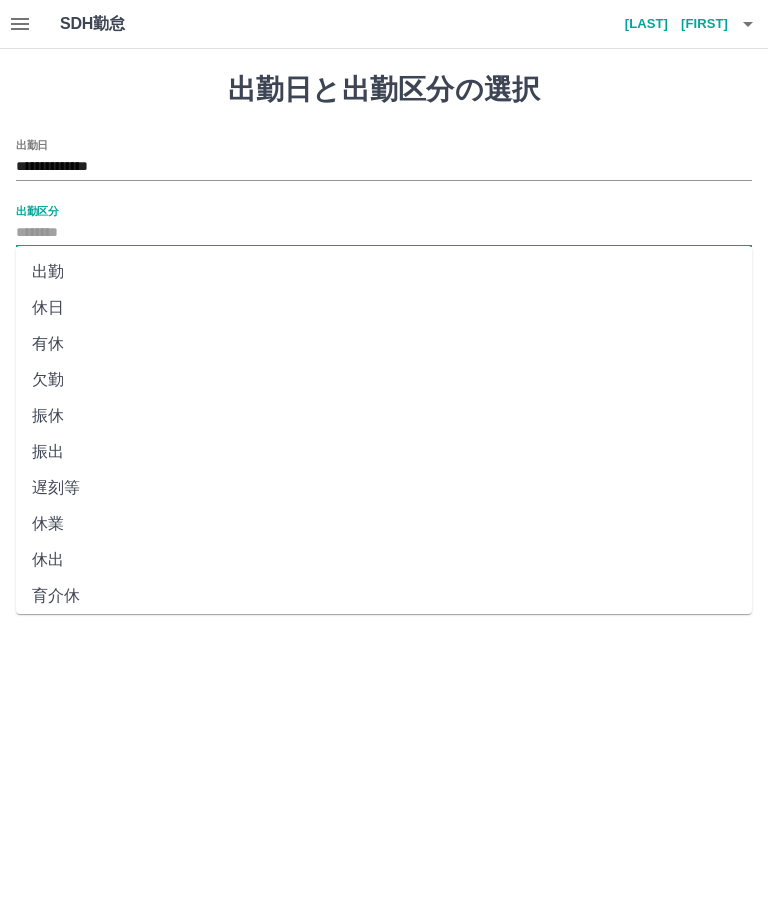 click on "出勤" at bounding box center (384, 272) 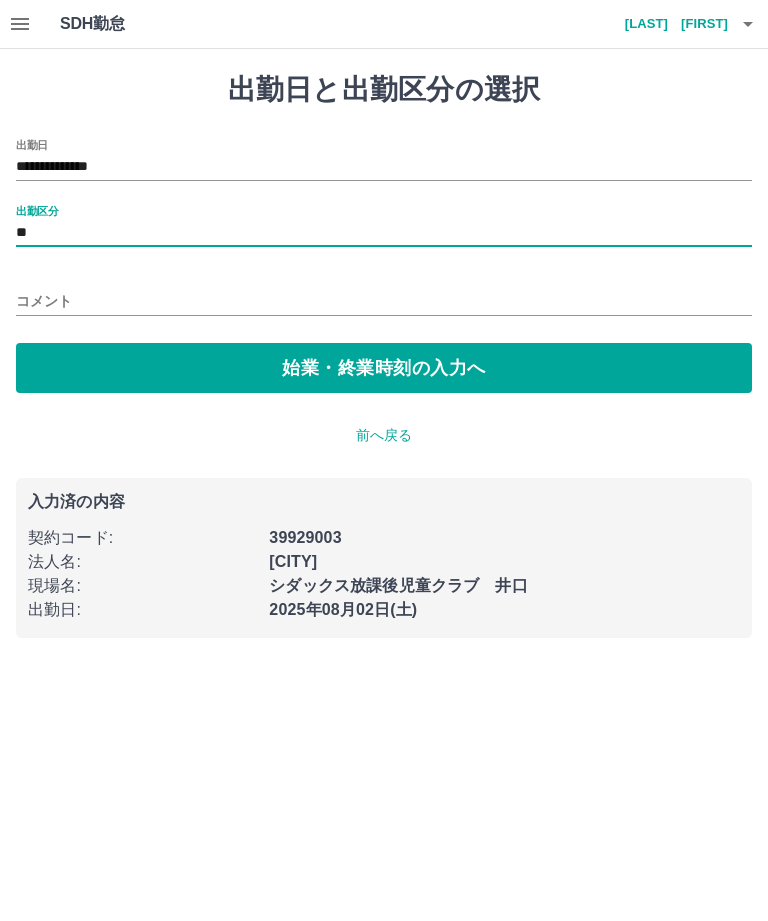 click on "始業・終業時刻の入力へ" at bounding box center [384, 368] 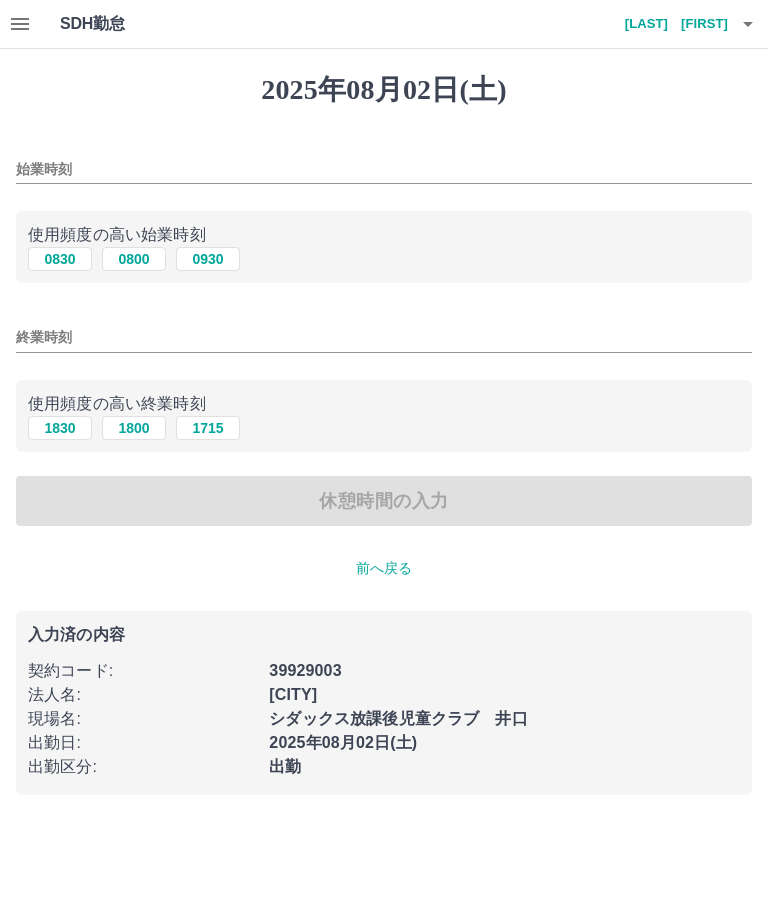 click on "始業時刻" at bounding box center [384, 169] 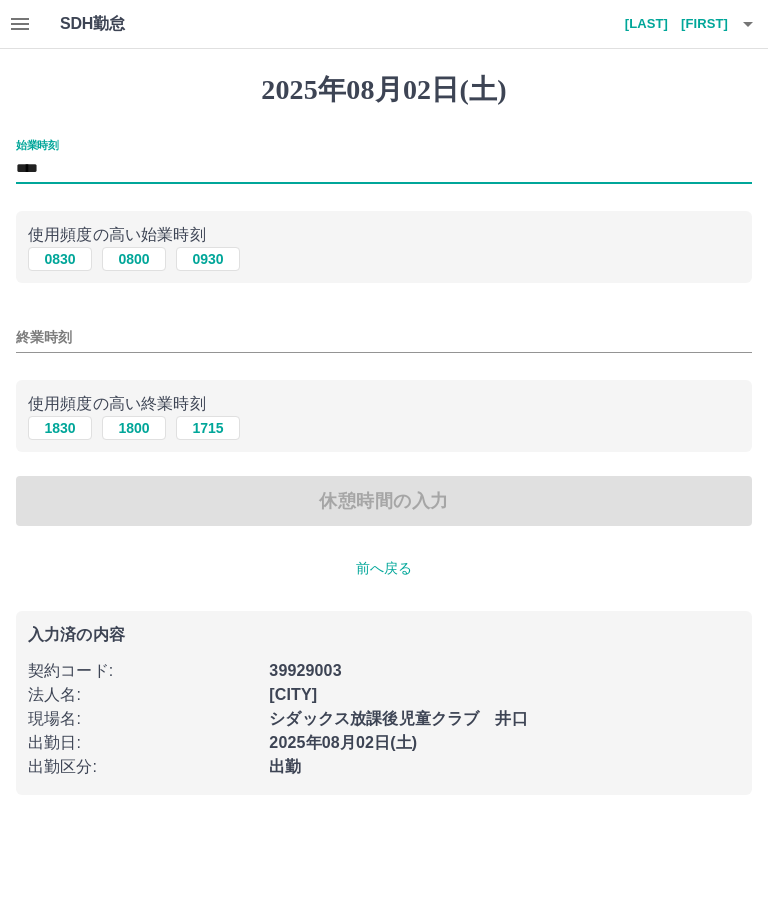 type on "****" 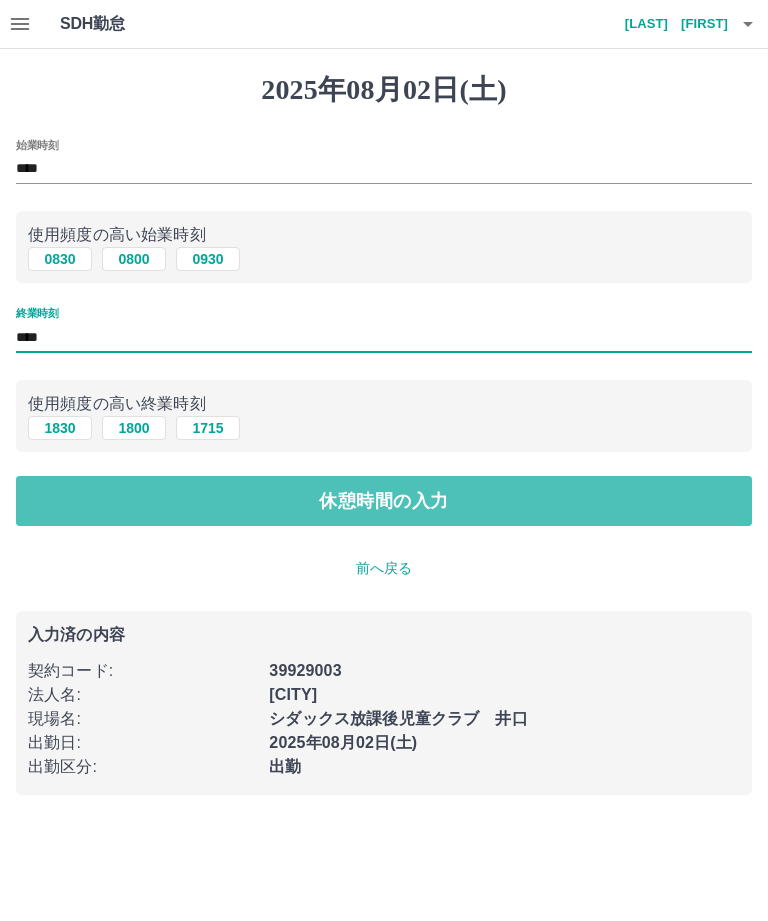 type on "****" 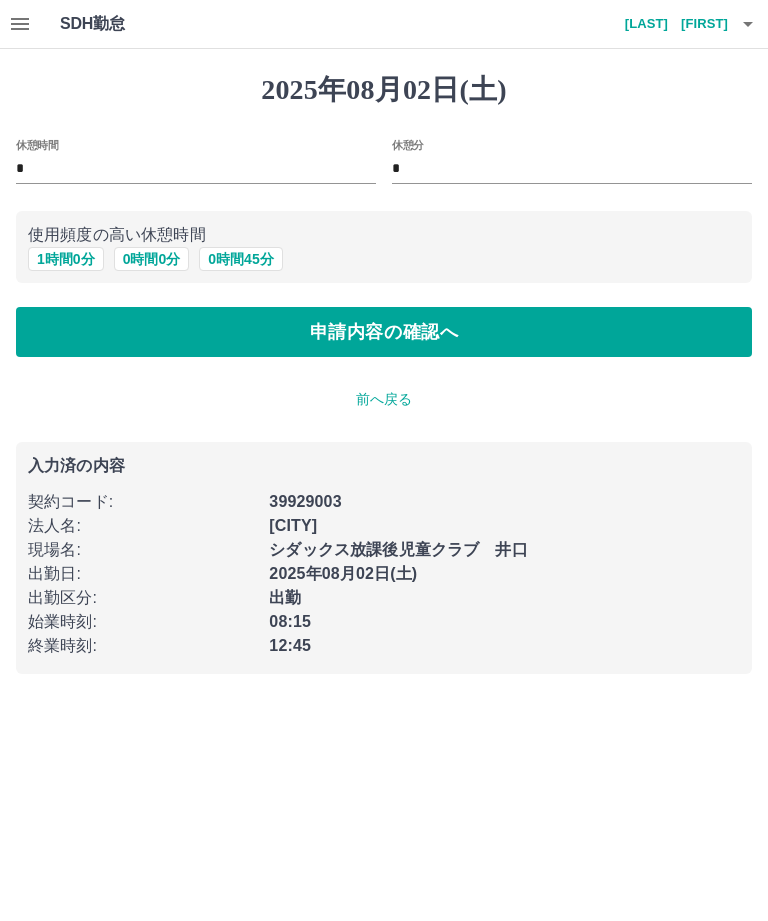 click on "0 時間 0 分" at bounding box center (152, 259) 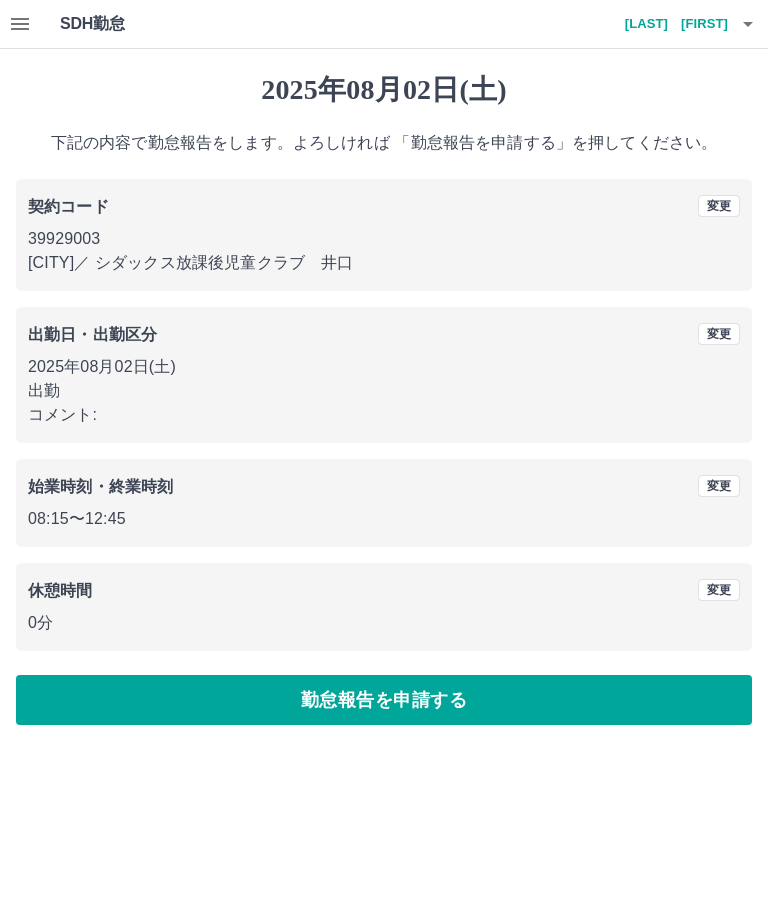 click on "勤怠報告を申請する" at bounding box center [384, 700] 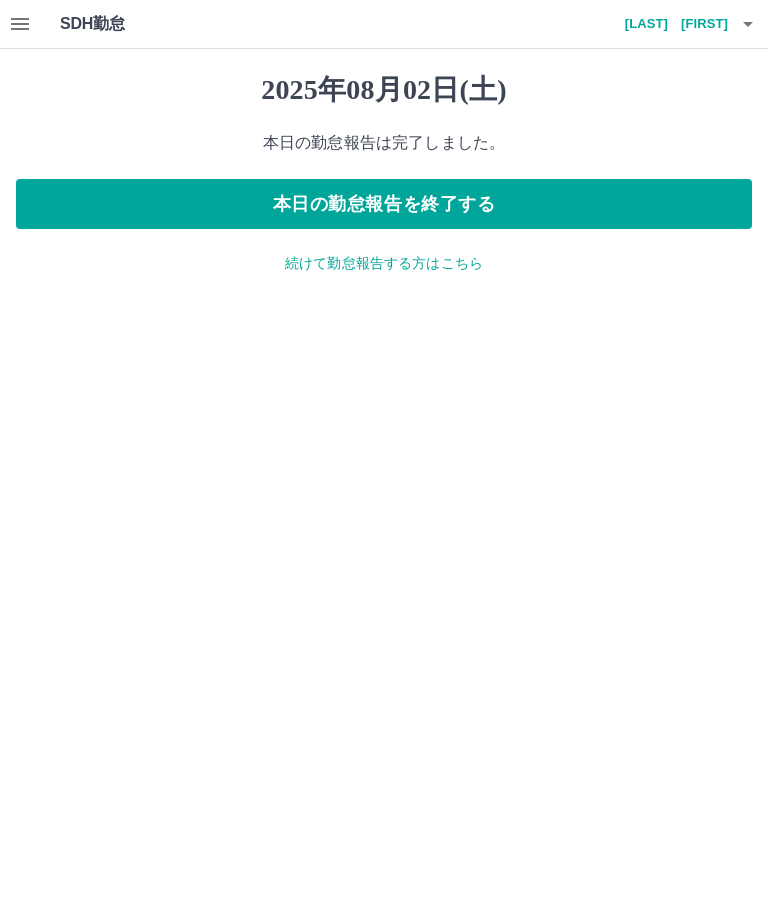 click on "本日の勤怠報告を終了する" at bounding box center (384, 204) 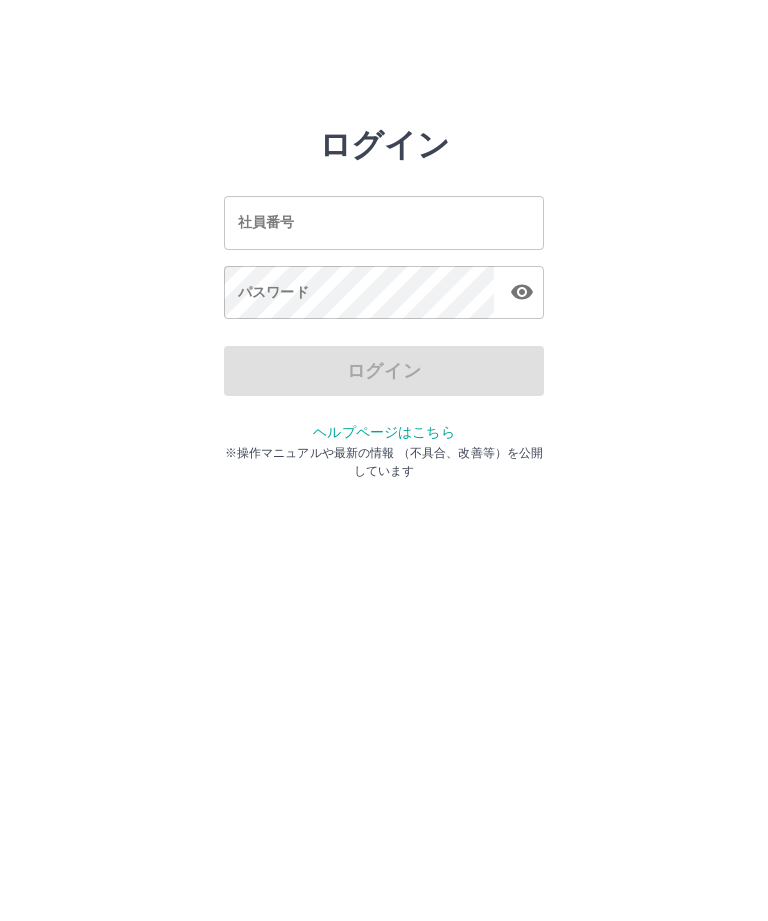scroll, scrollTop: 0, scrollLeft: 0, axis: both 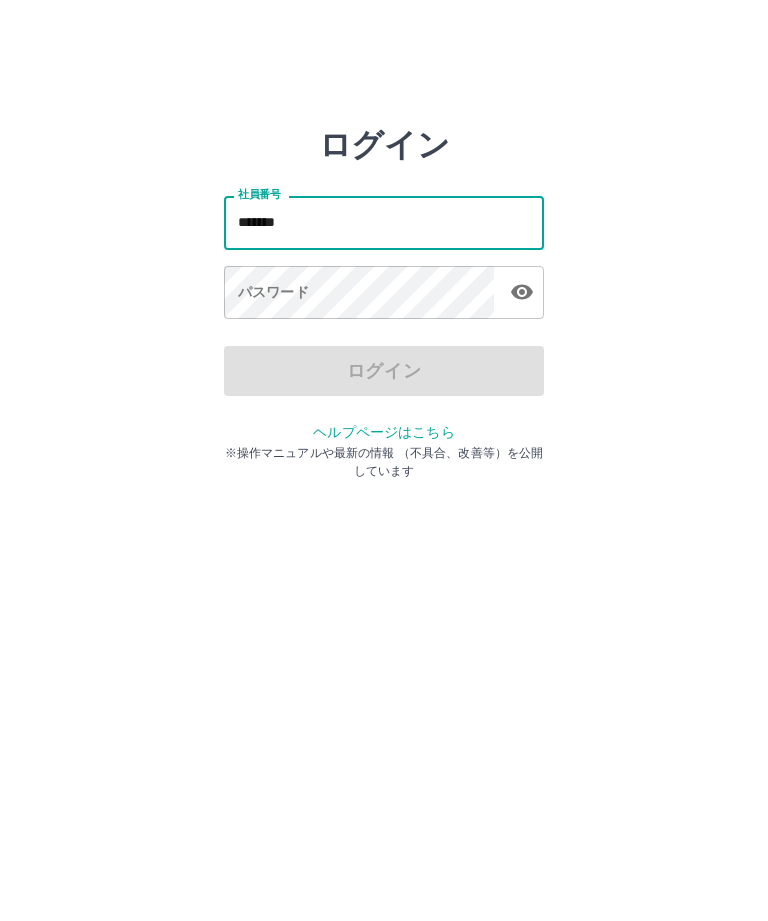 type on "*******" 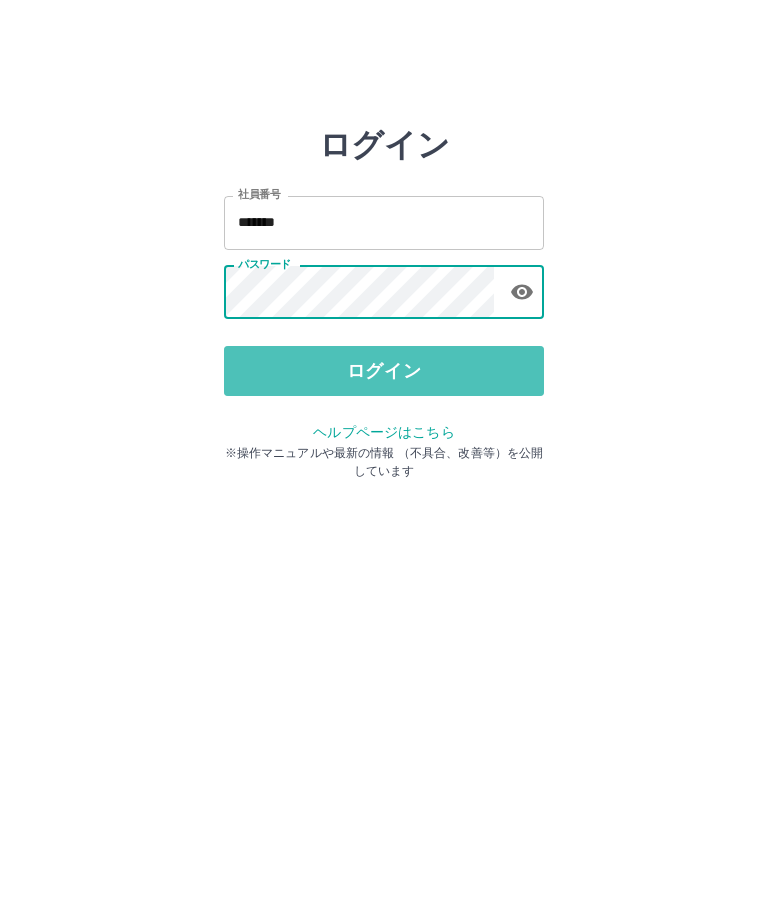 click on "ログイン" at bounding box center [384, 371] 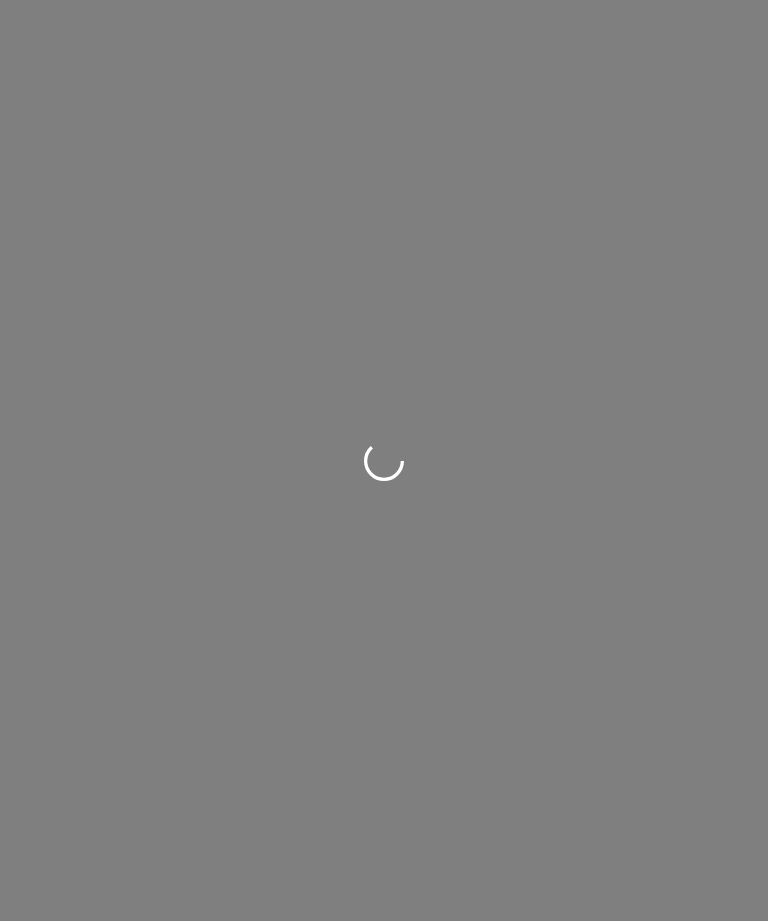 scroll, scrollTop: 0, scrollLeft: 0, axis: both 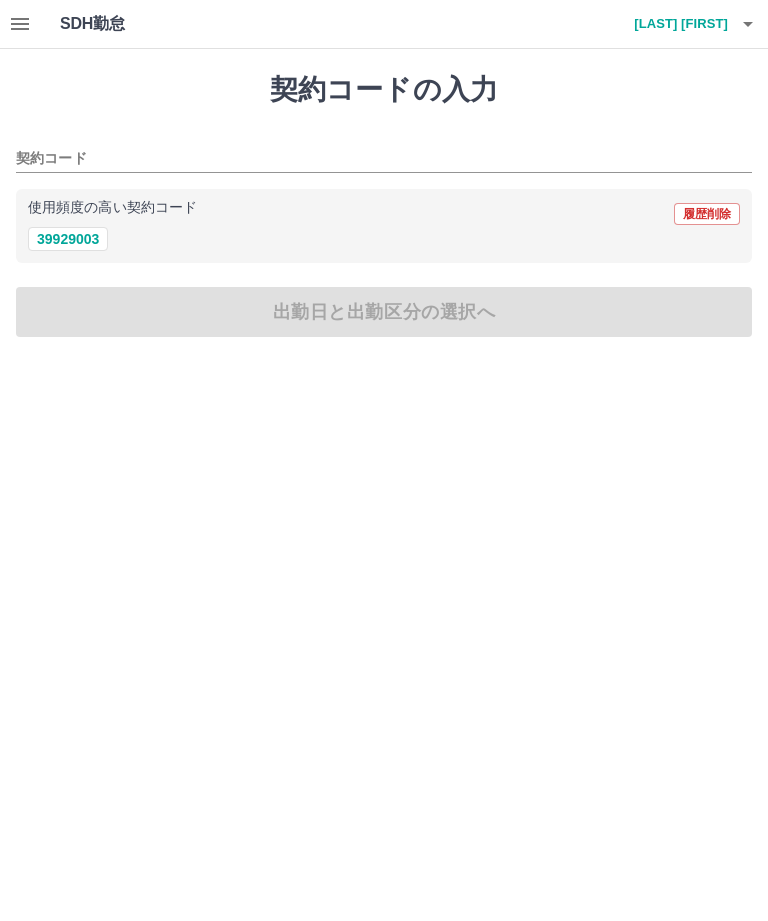 click on "39929003" at bounding box center (68, 239) 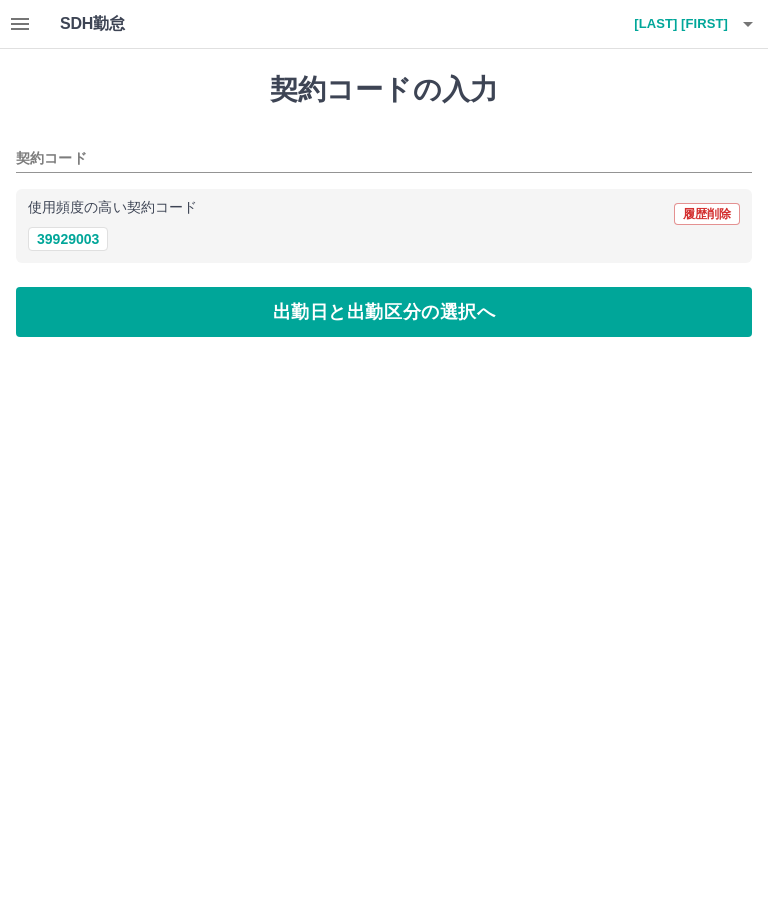 type on "********" 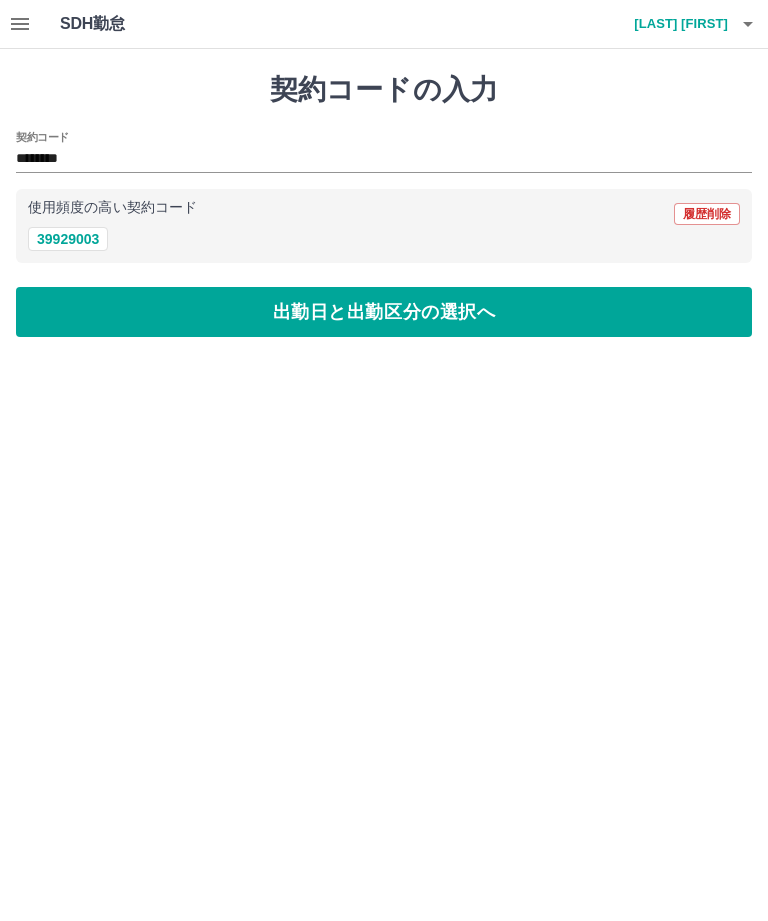 click on "出勤日と出勤区分の選択へ" at bounding box center [384, 312] 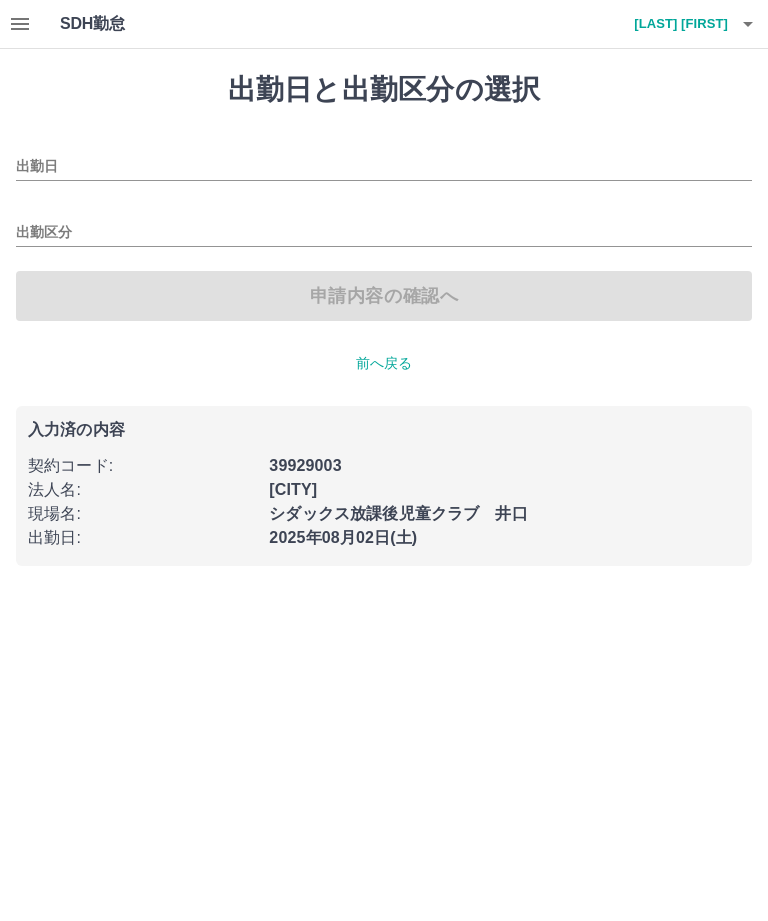 type on "**********" 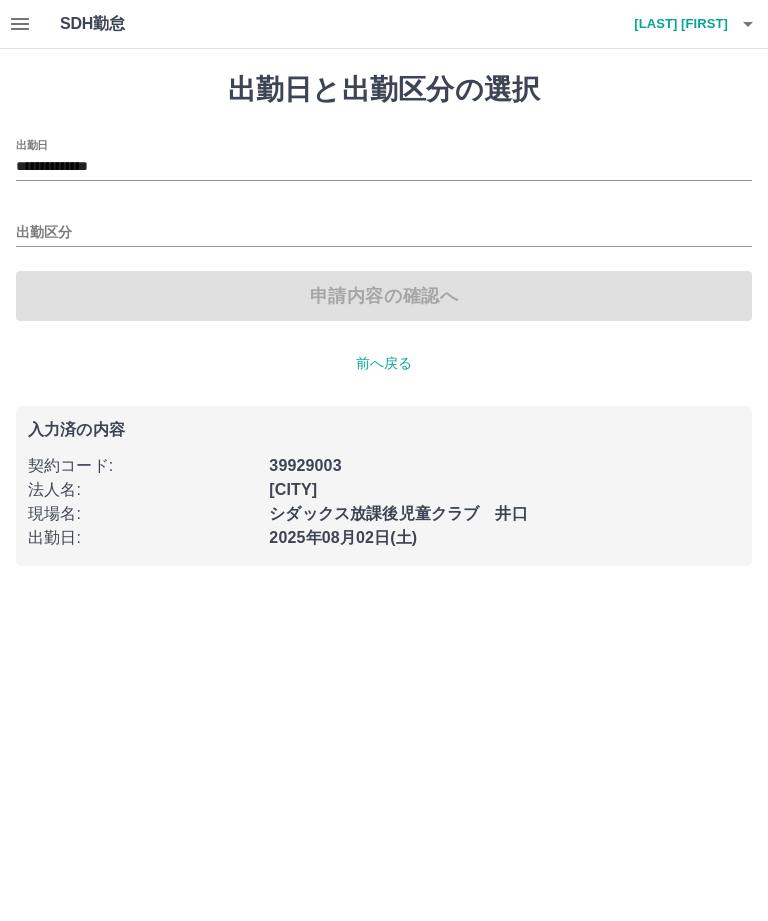 click on "出勤区分" at bounding box center [384, 233] 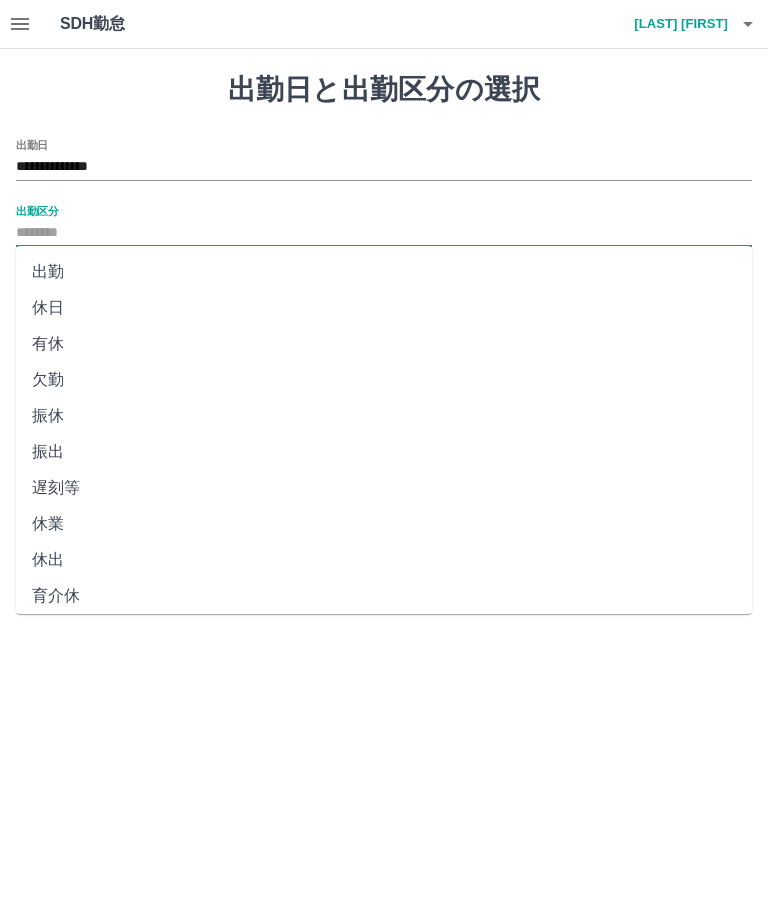 click on "出勤" at bounding box center [384, 272] 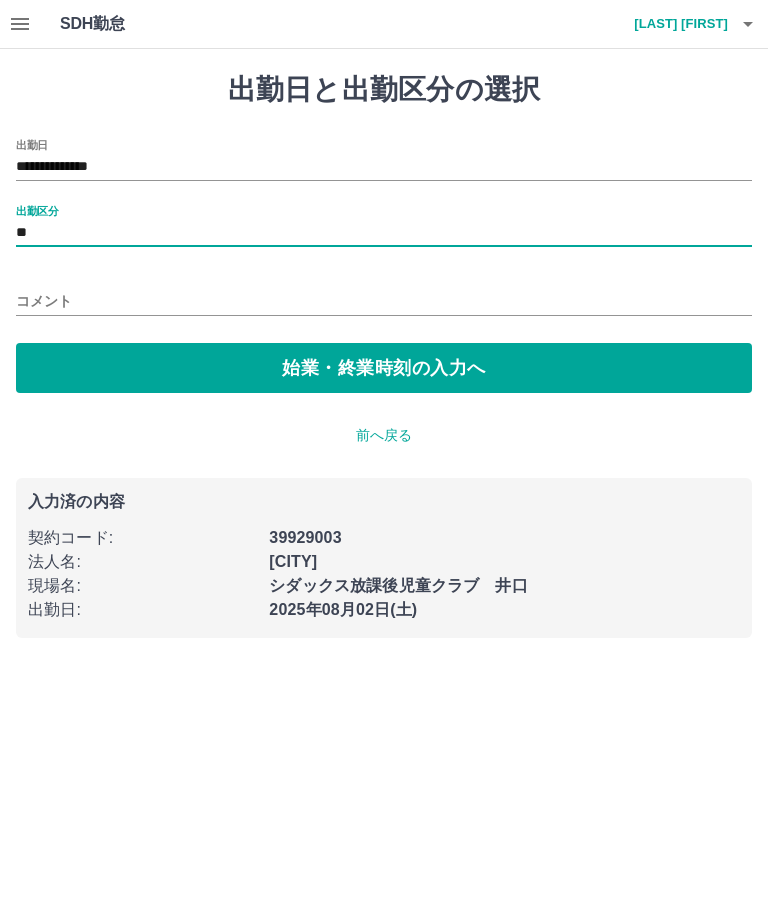 type on "**" 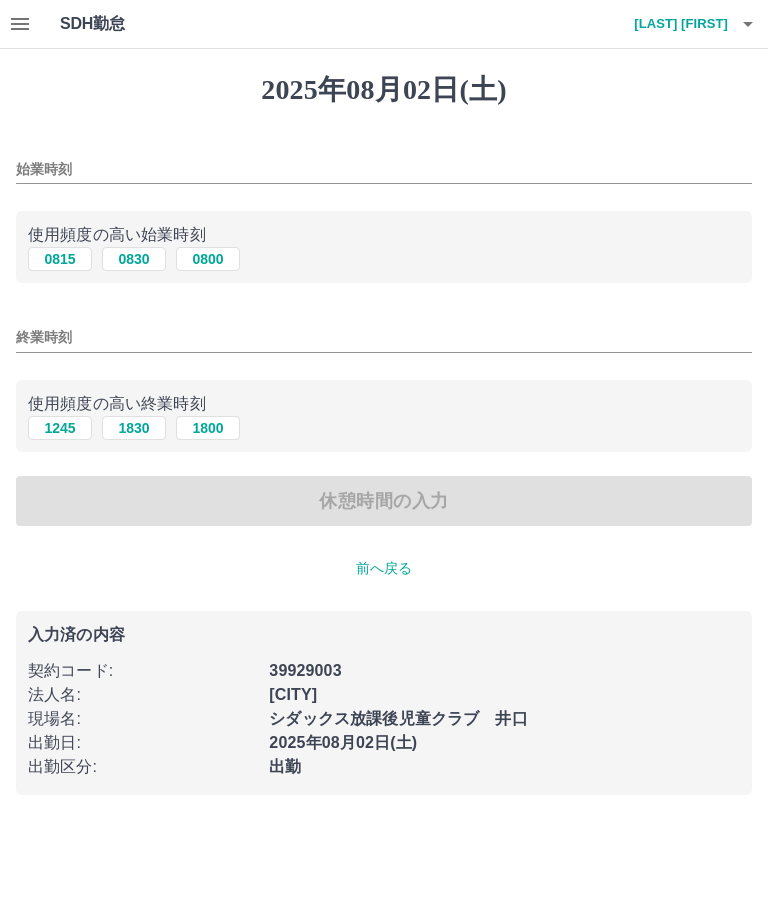click on "0815" at bounding box center (60, 259) 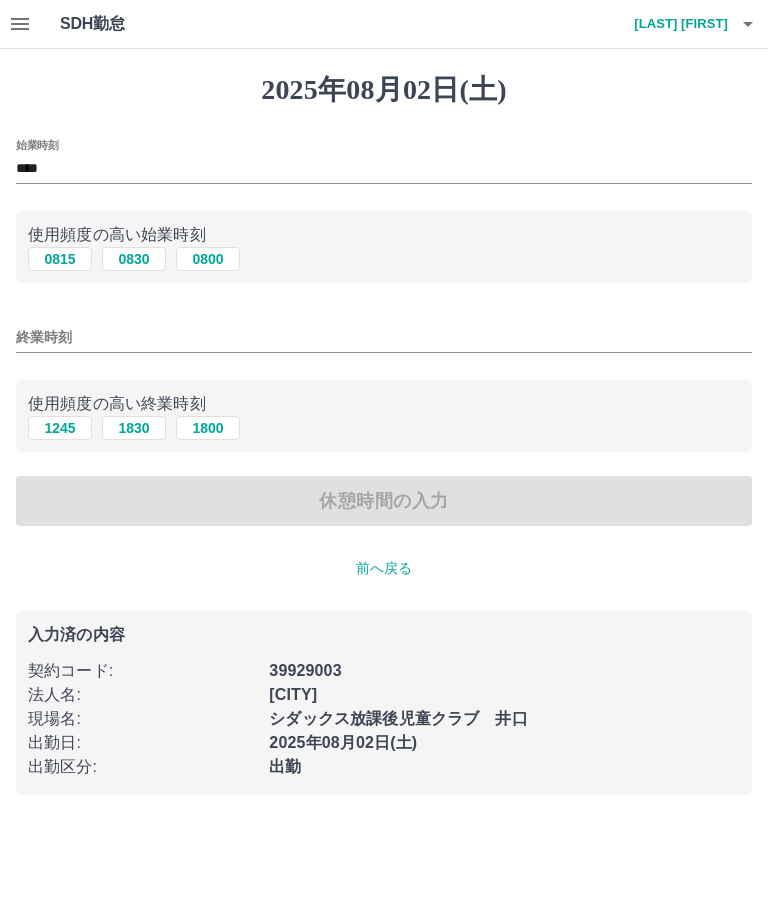 click on "1245" at bounding box center [60, 428] 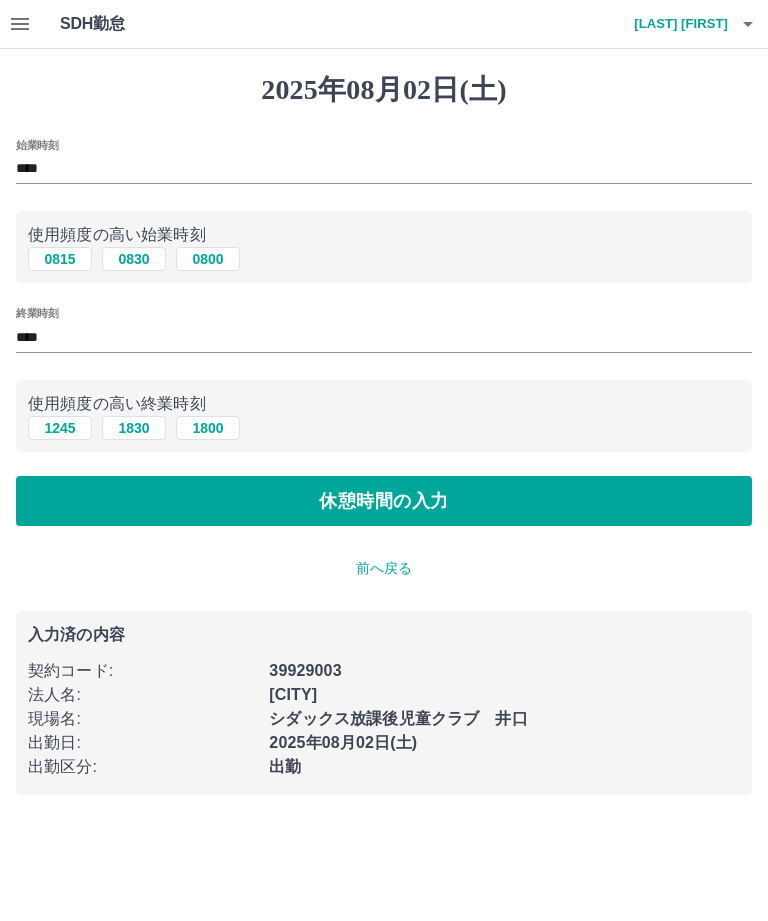 click on "休憩時間の入力" at bounding box center [384, 501] 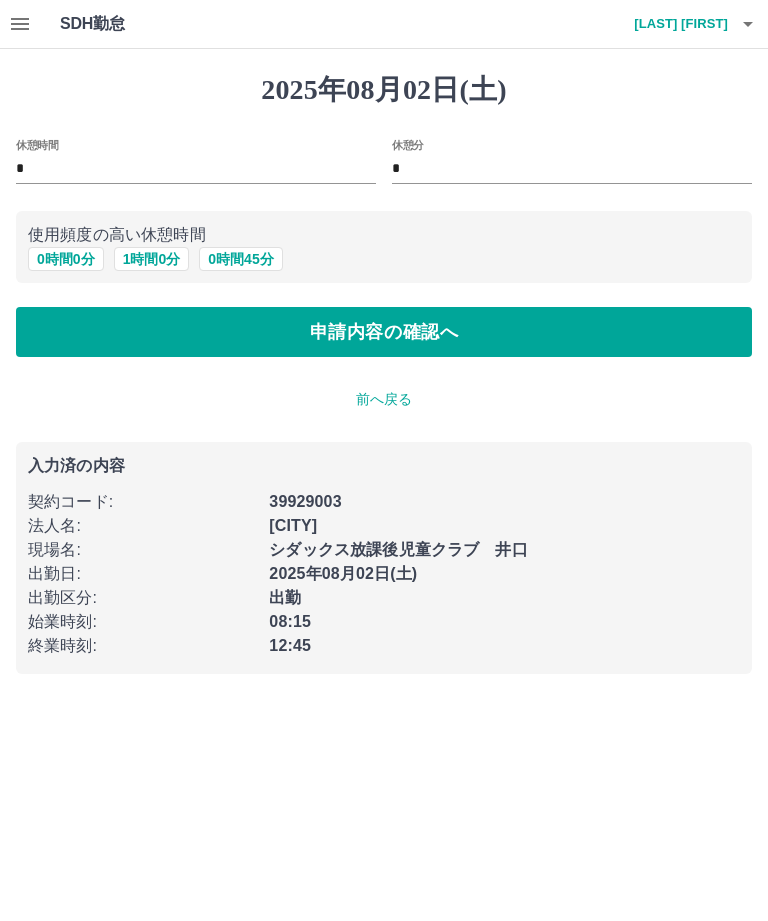 click on "0 時間 0 分" at bounding box center (66, 259) 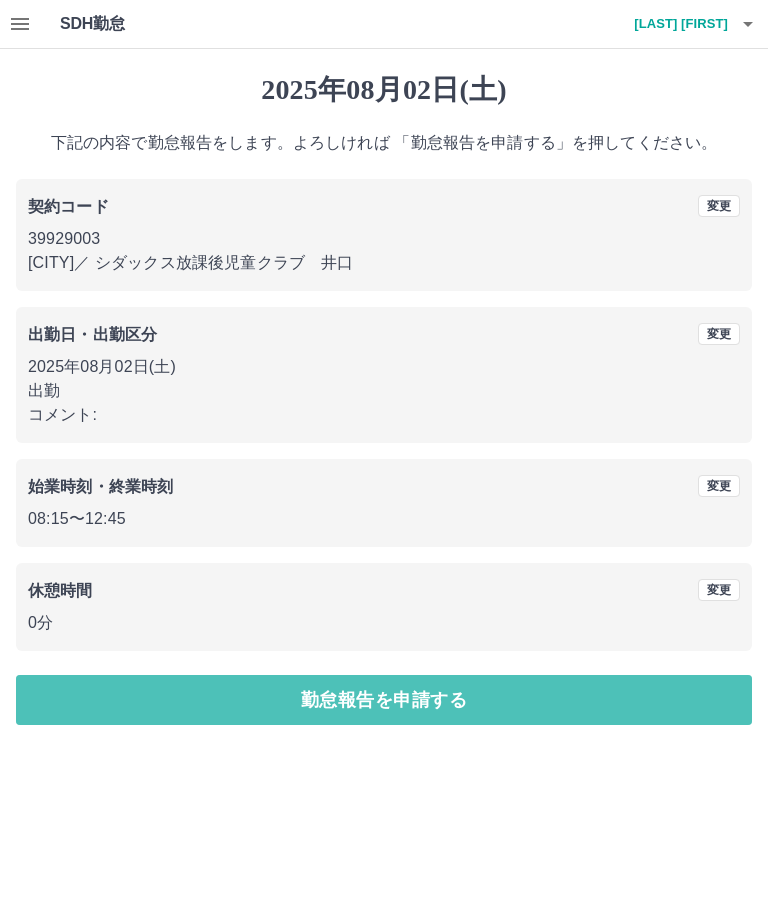 click on "勤怠報告を申請する" at bounding box center [384, 700] 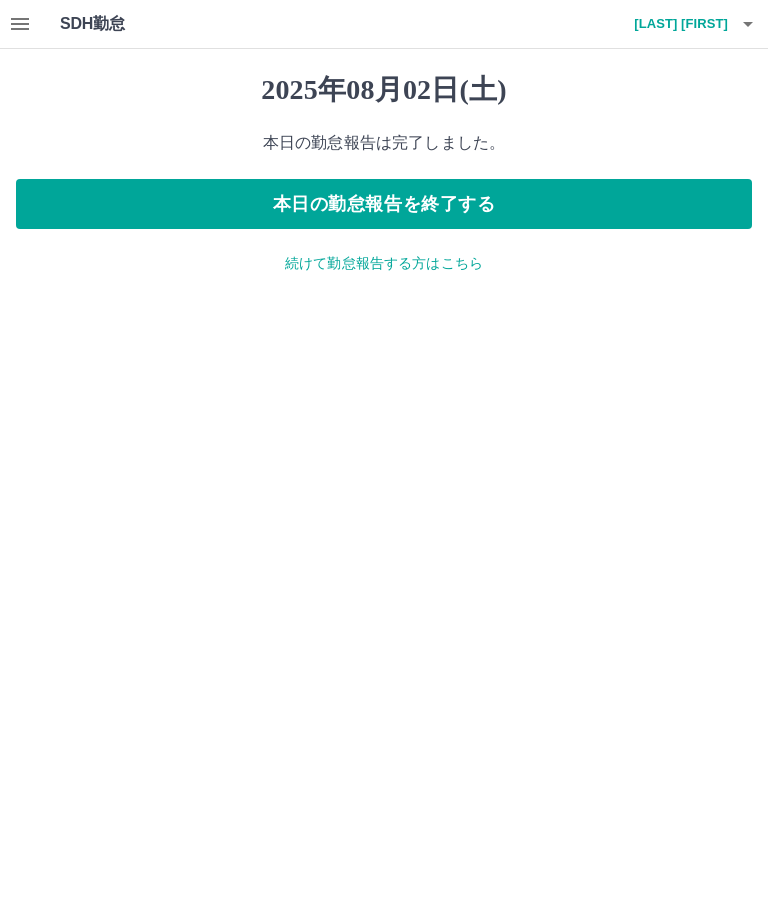 click on "本日の勤怠報告を終了する" at bounding box center (384, 204) 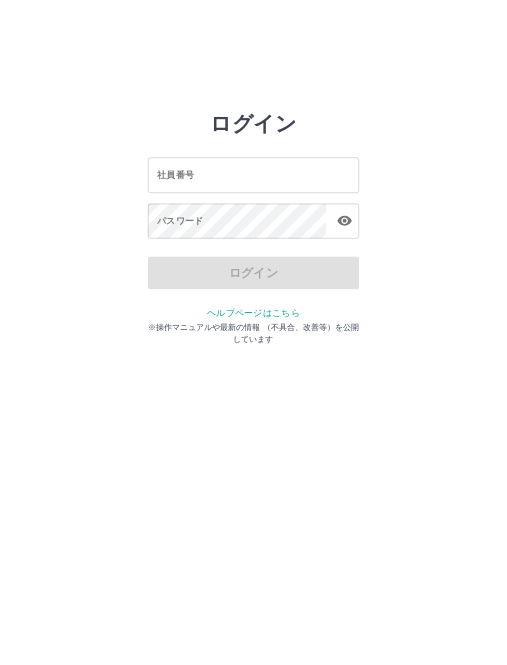 scroll, scrollTop: 0, scrollLeft: 0, axis: both 